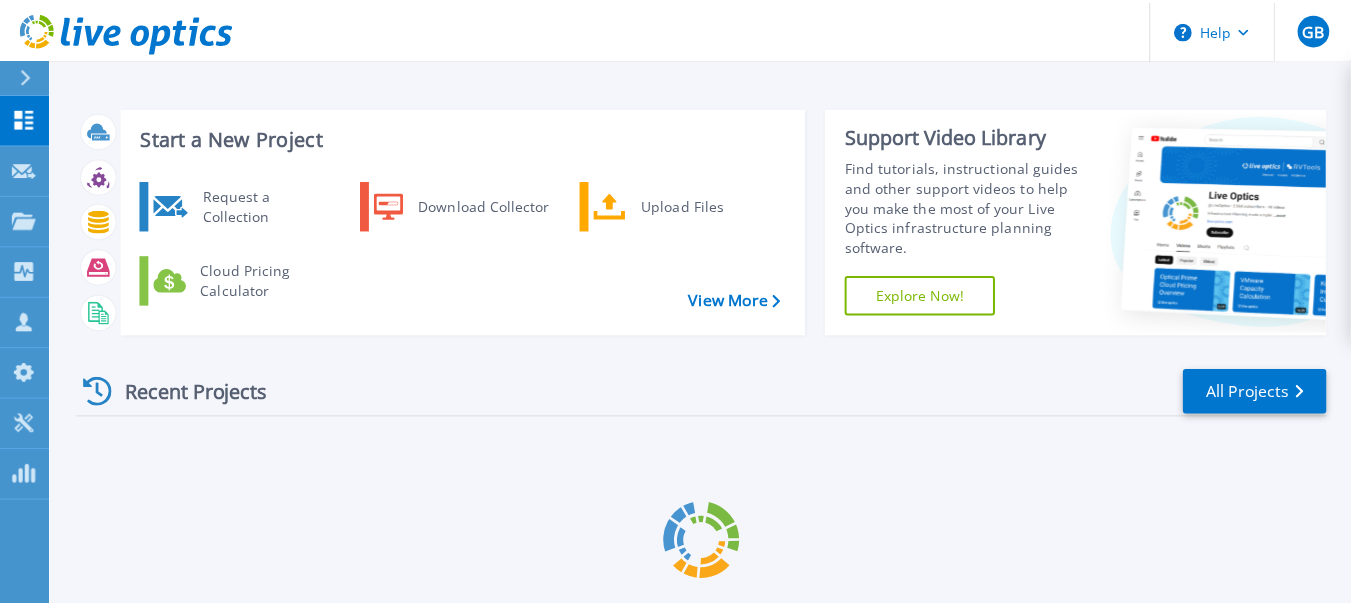 scroll, scrollTop: 0, scrollLeft: 0, axis: both 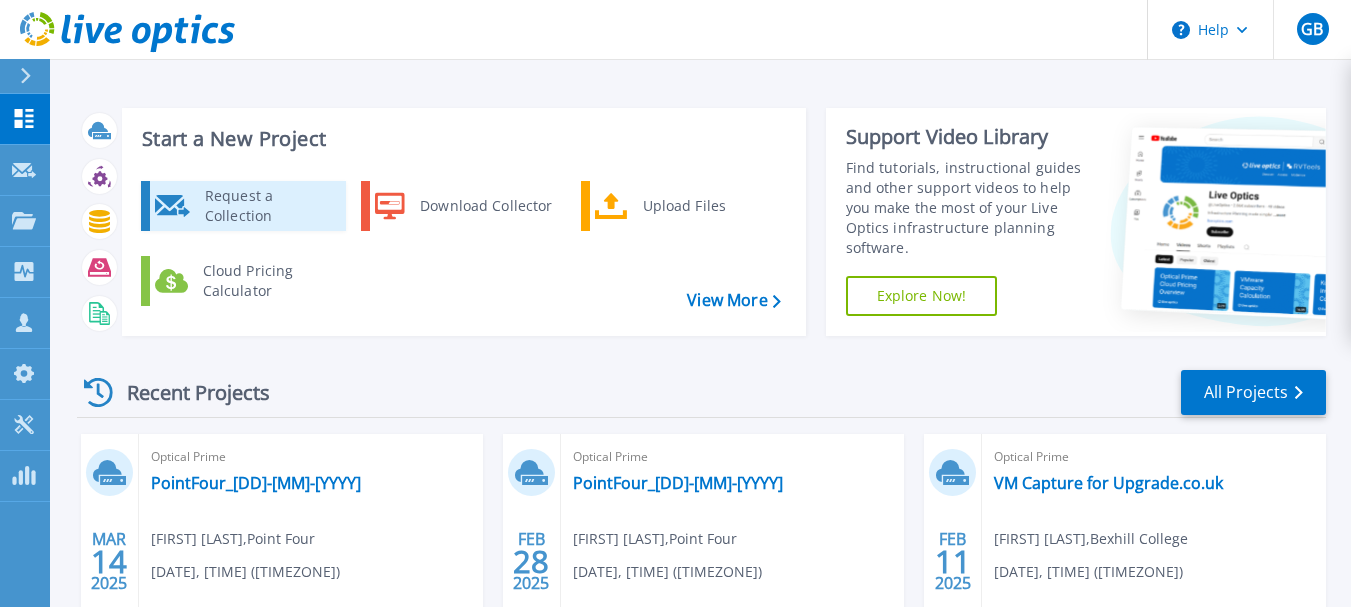 click on "Request a Collection" at bounding box center [268, 206] 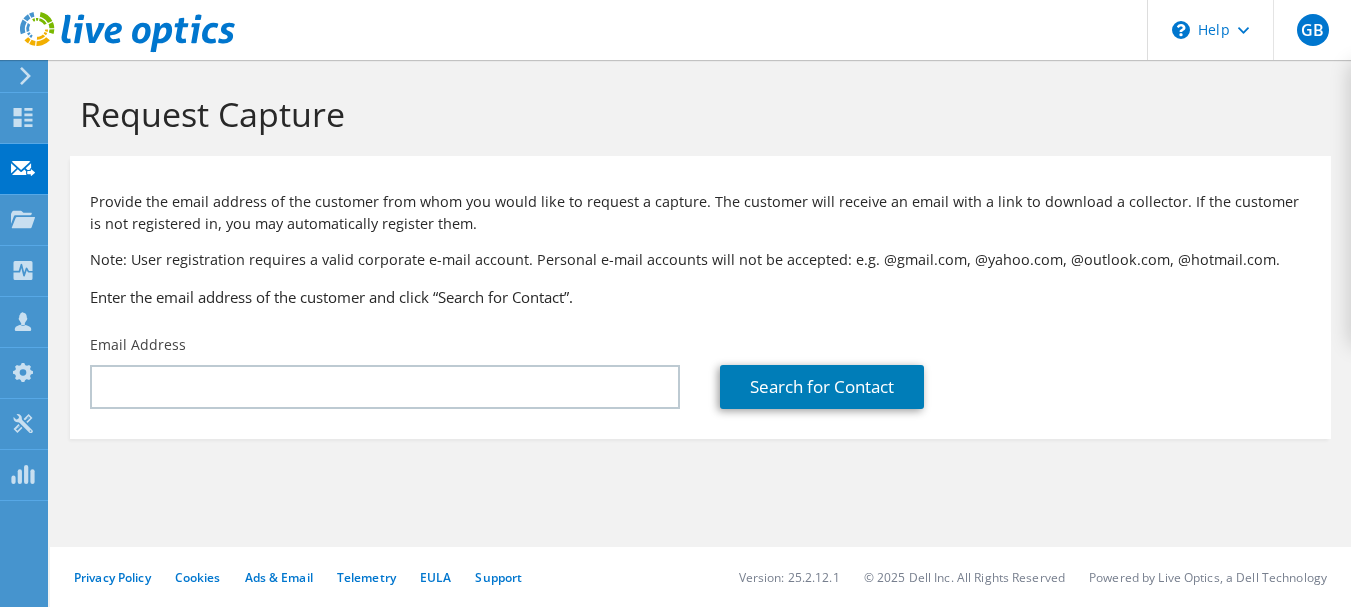scroll, scrollTop: 0, scrollLeft: 0, axis: both 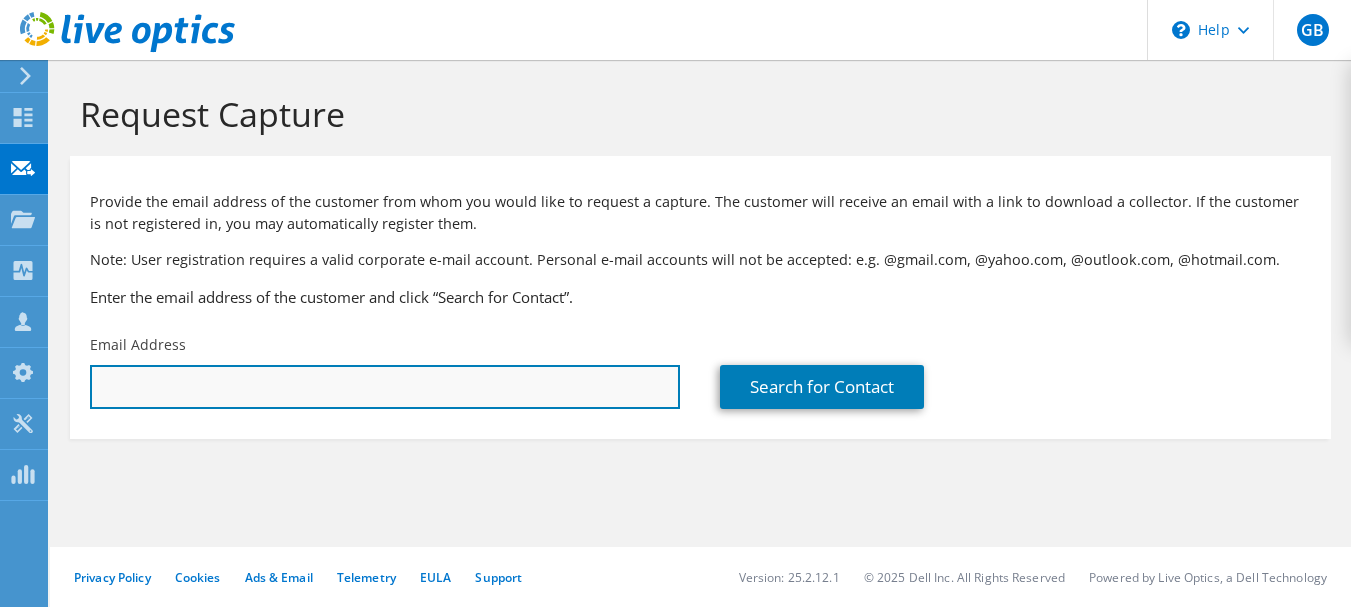 click at bounding box center [385, 387] 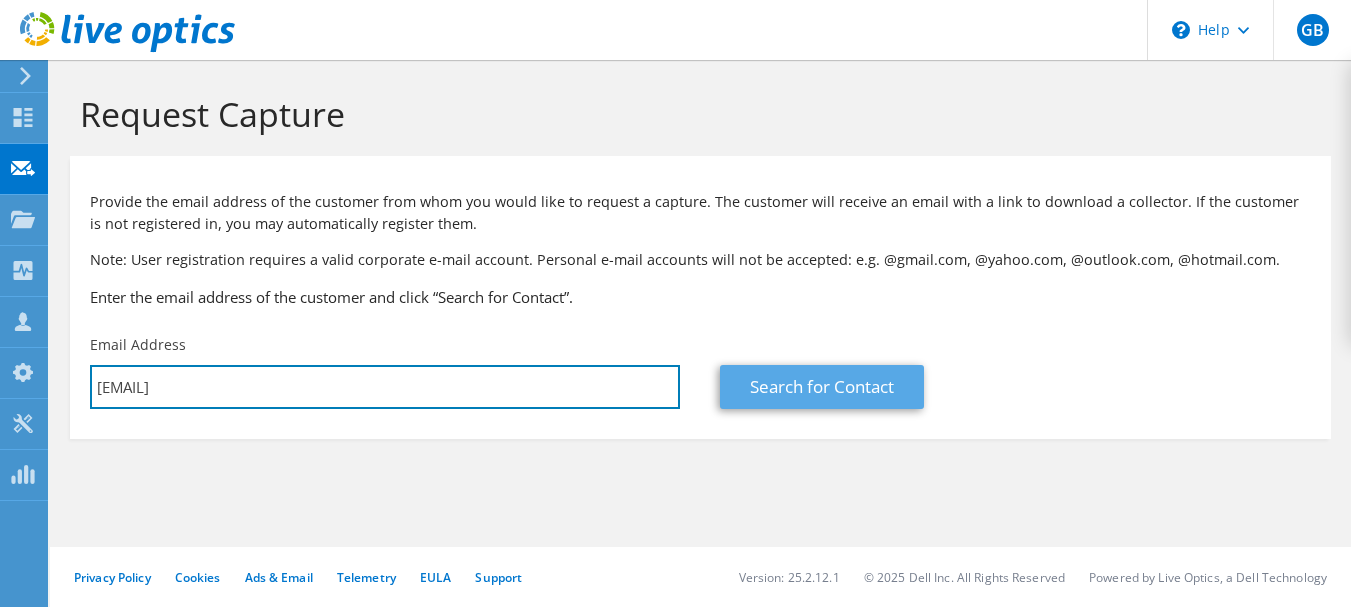 type on "sysadmin@tecaz.com" 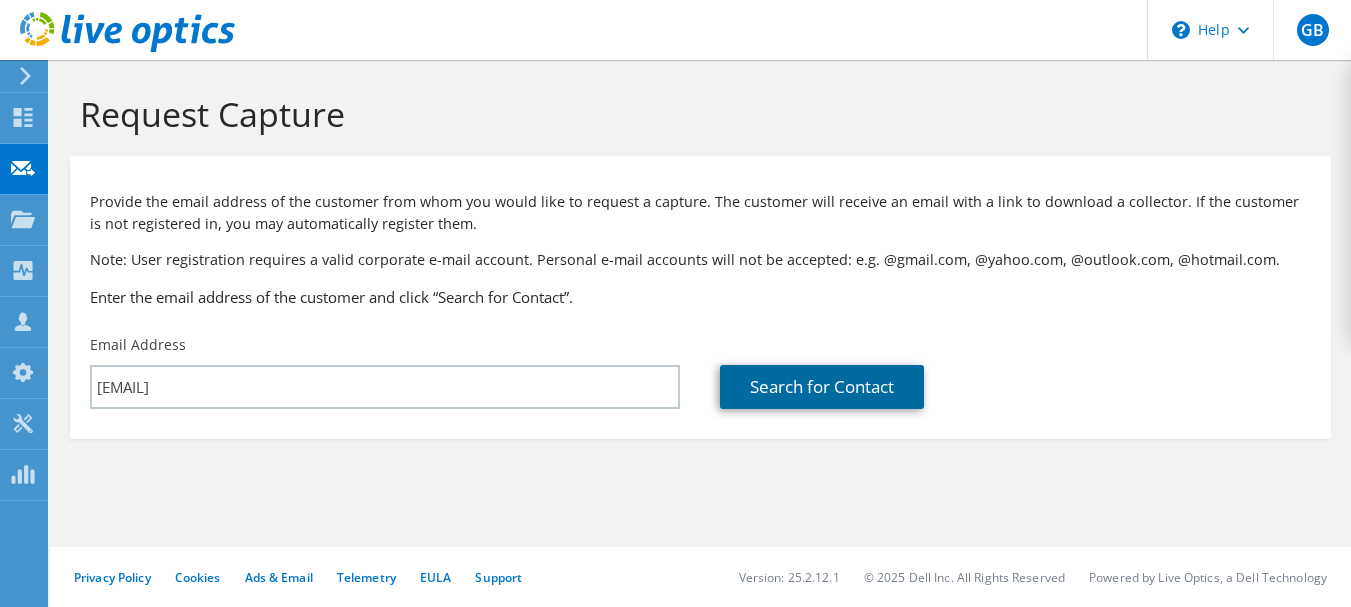 click on "Search for Contact" at bounding box center [822, 387] 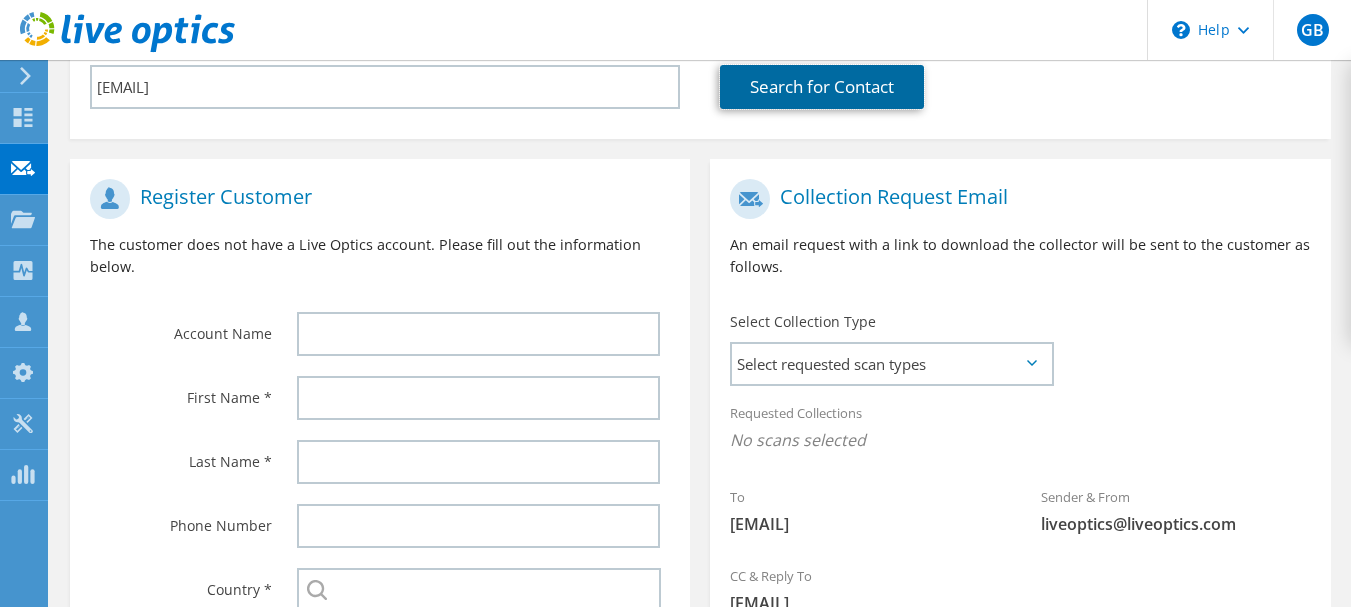 scroll, scrollTop: 400, scrollLeft: 0, axis: vertical 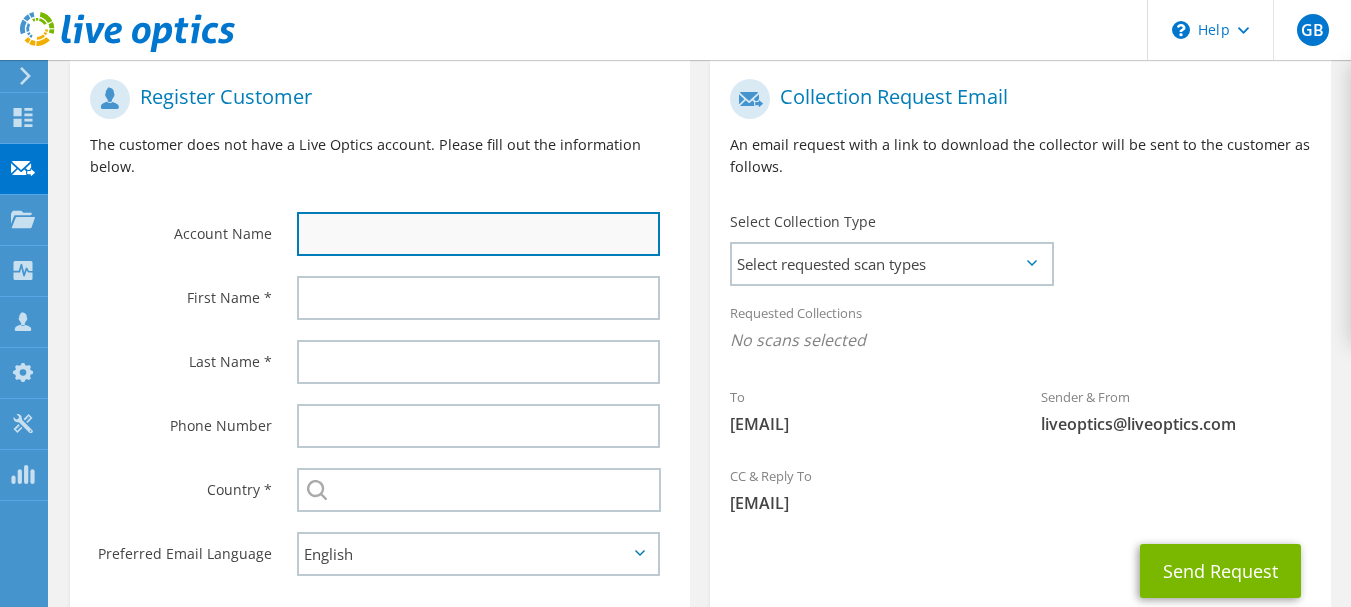 click at bounding box center (479, 234) 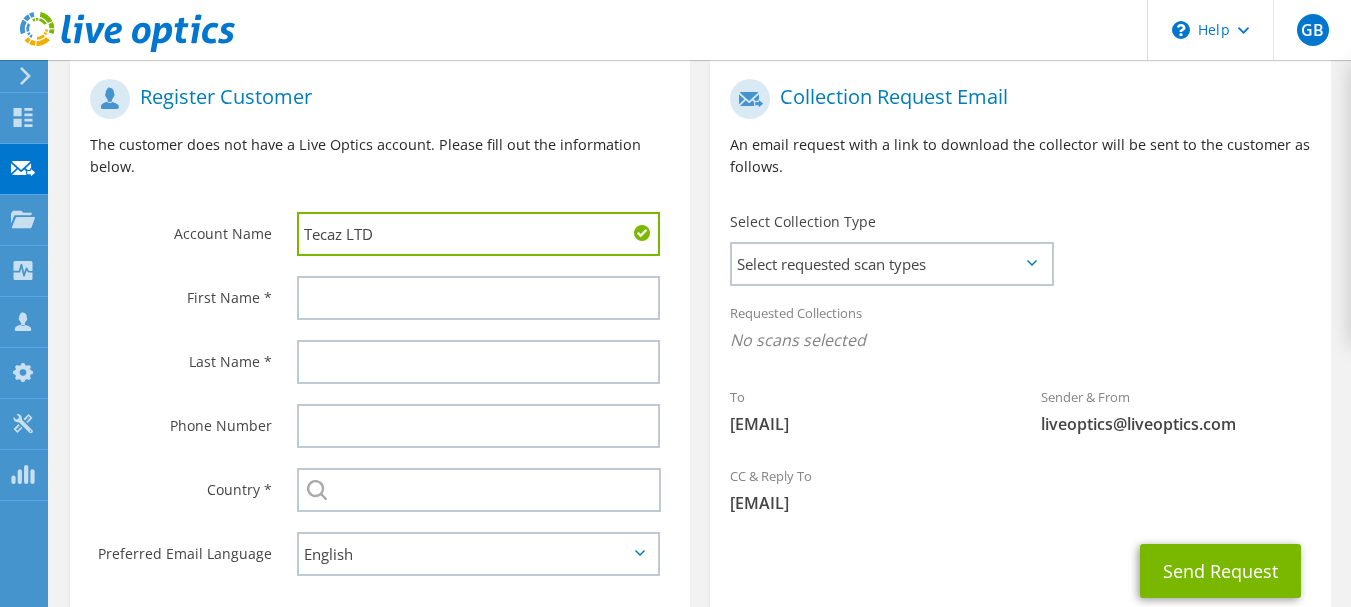 type on "Tecaz LTD" 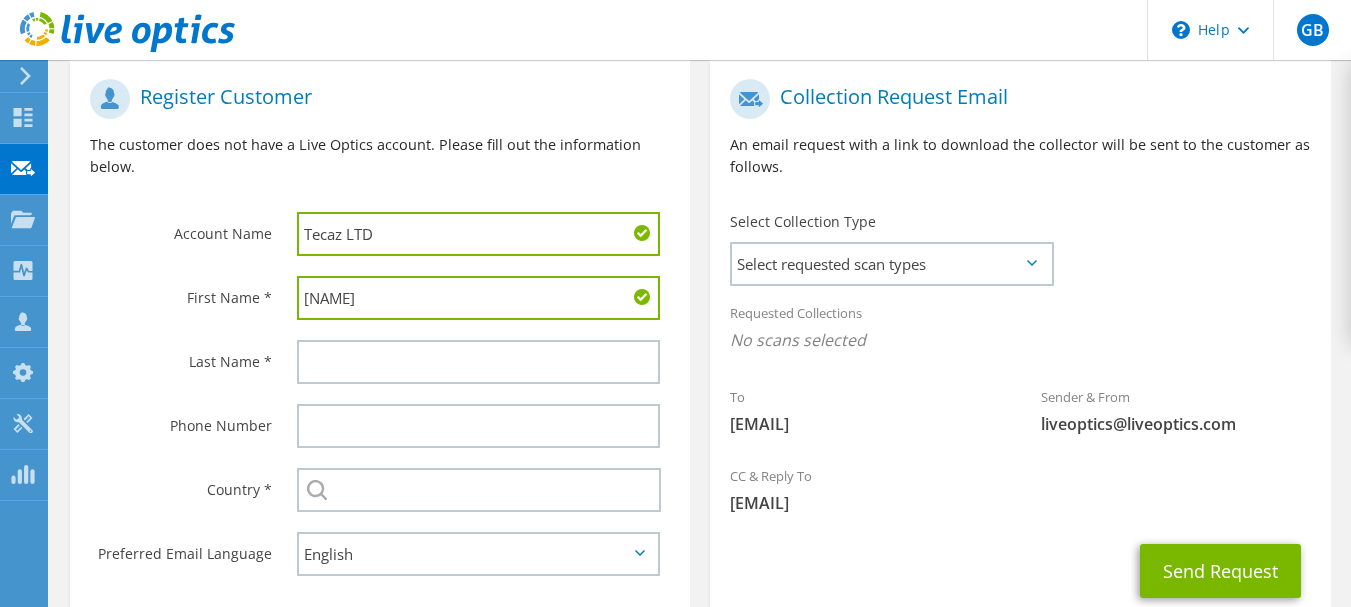 type on "Raiz" 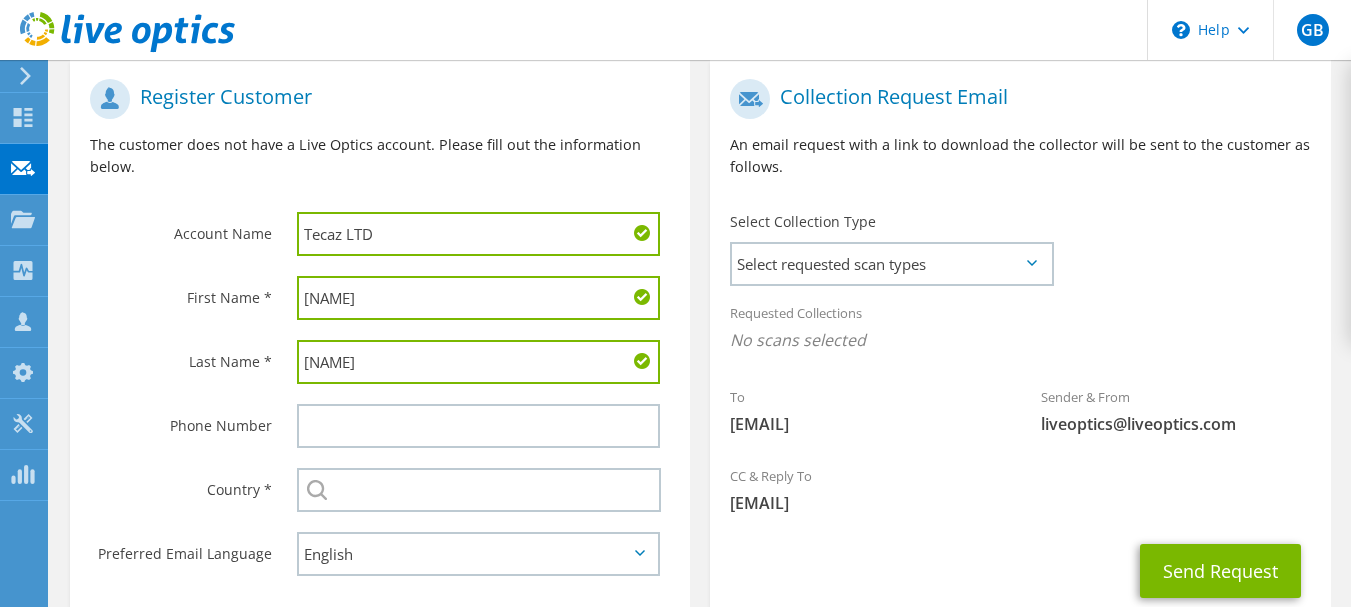 type on "Hamza" 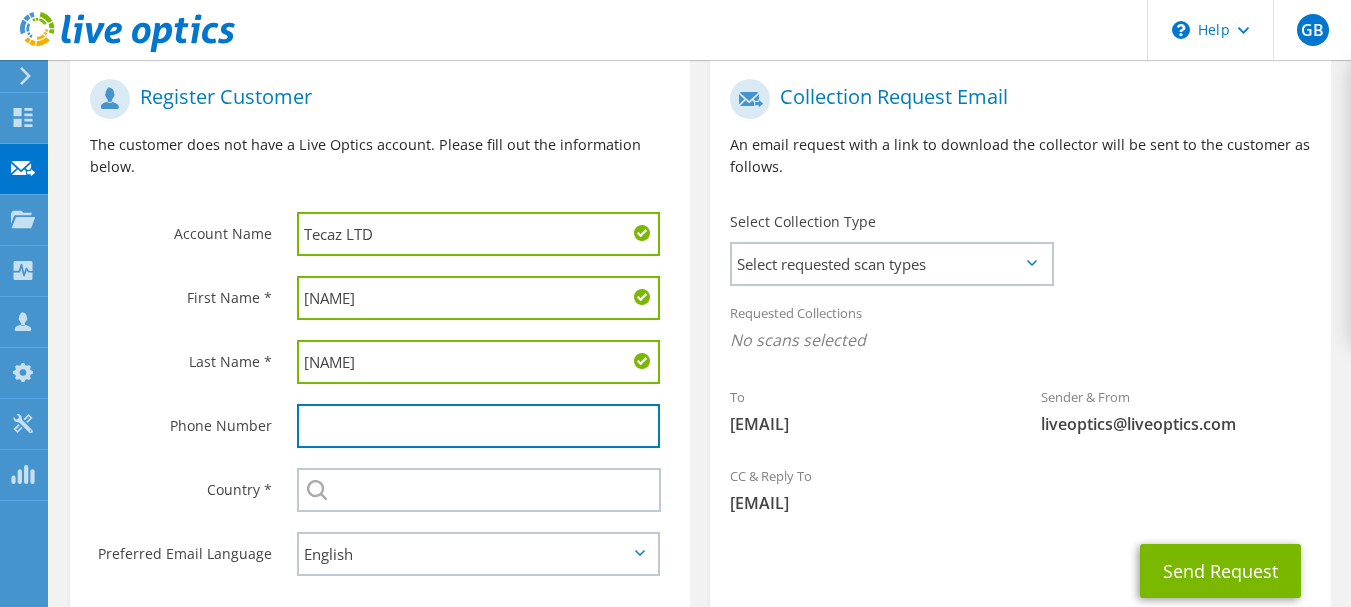 scroll, scrollTop: 531, scrollLeft: 0, axis: vertical 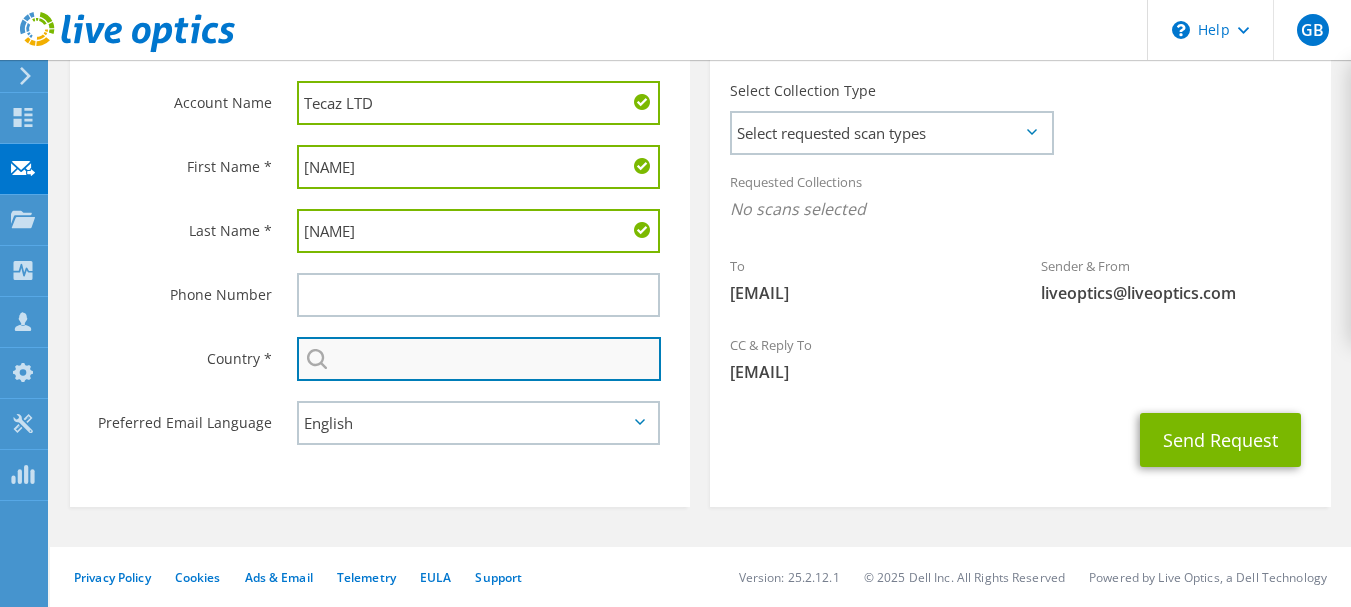 click at bounding box center (479, 359) 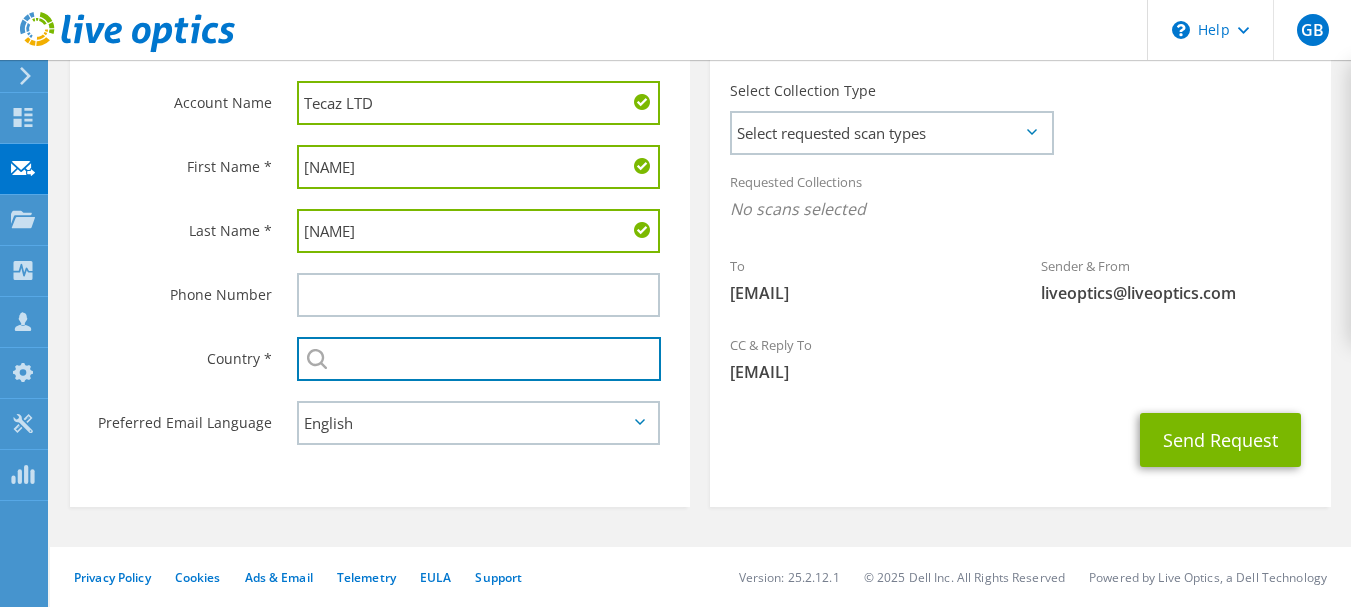 type on "United Kingdom" 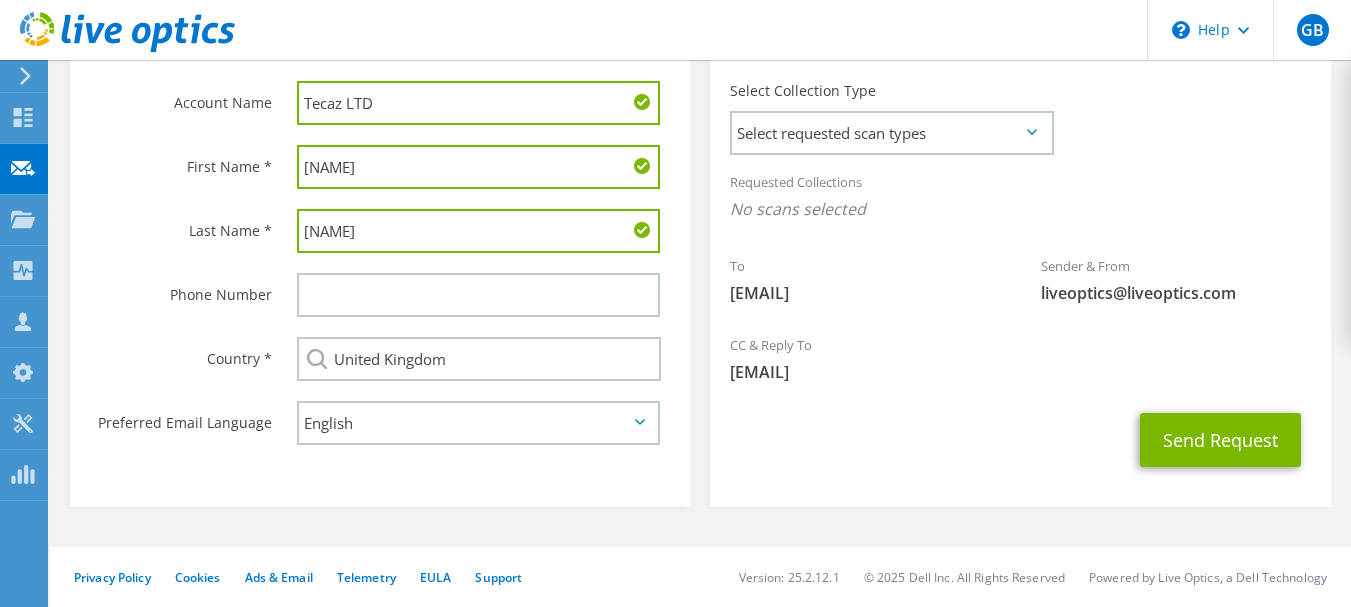 type on "07739794523" 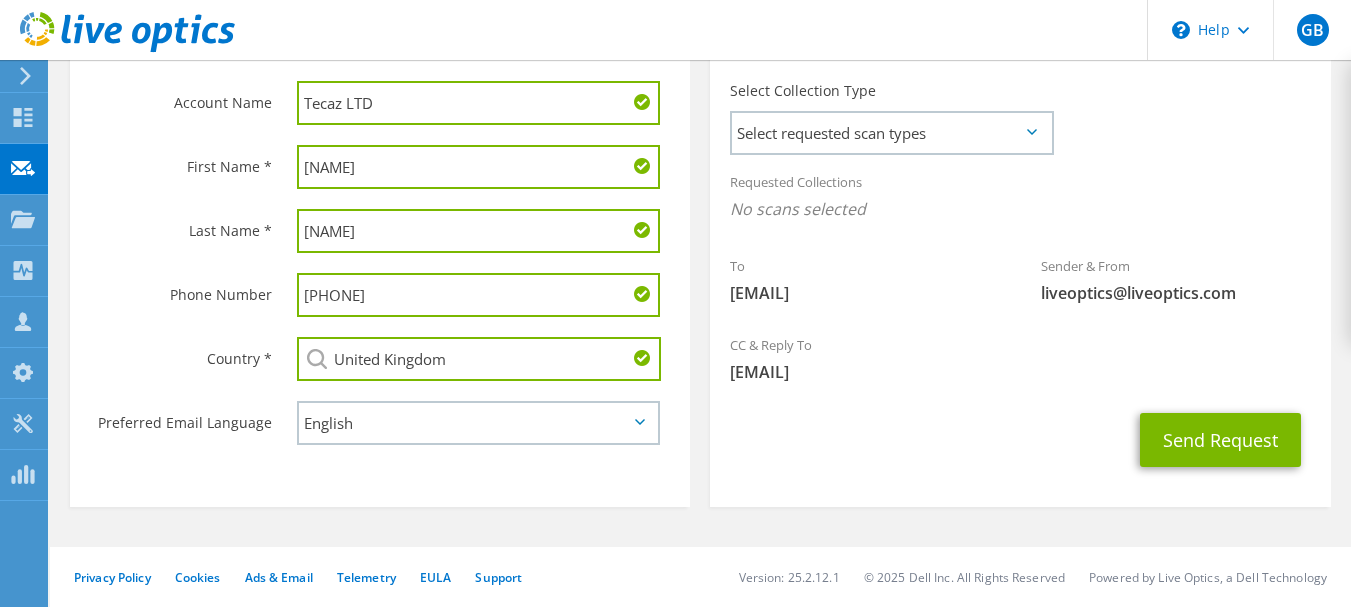 drag, startPoint x: 406, startPoint y: 294, endPoint x: 294, endPoint y: 275, distance: 113.600174 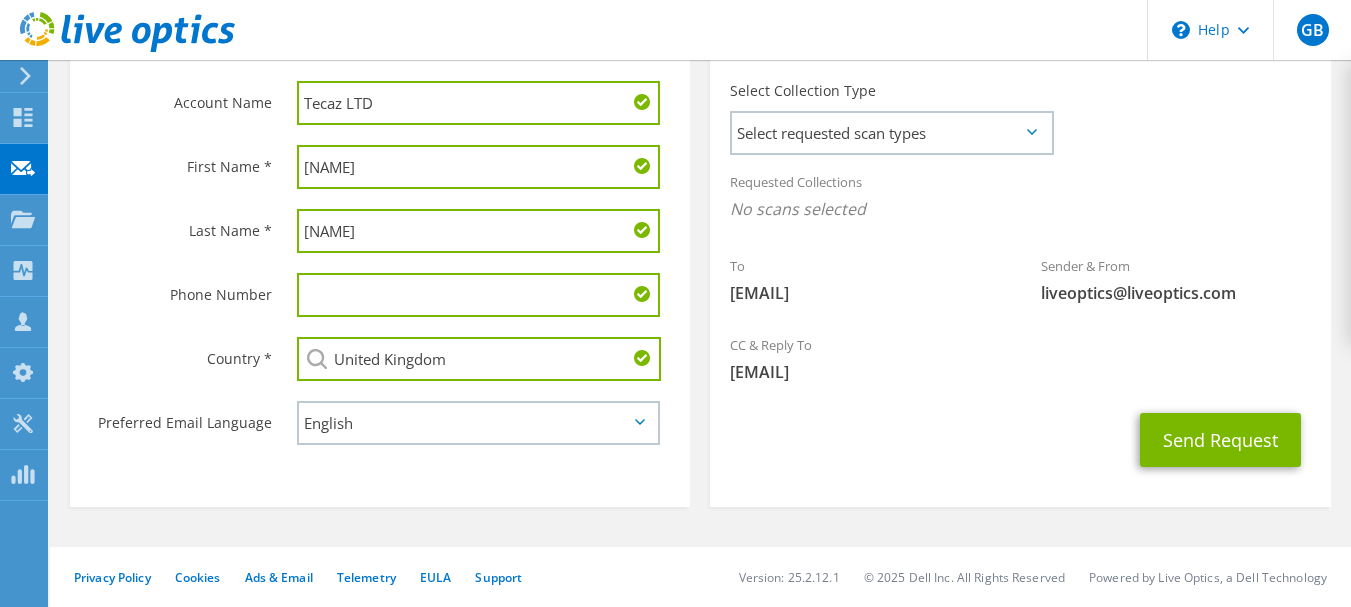 type 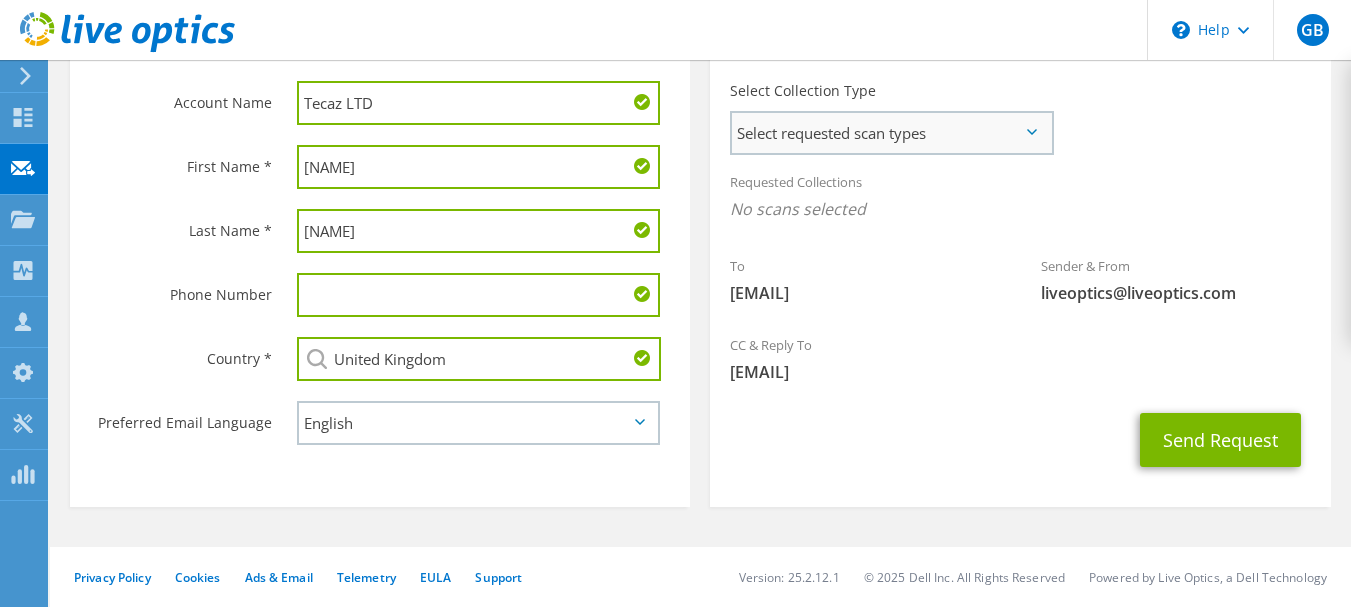 click on "Select requested scan types" at bounding box center (891, 133) 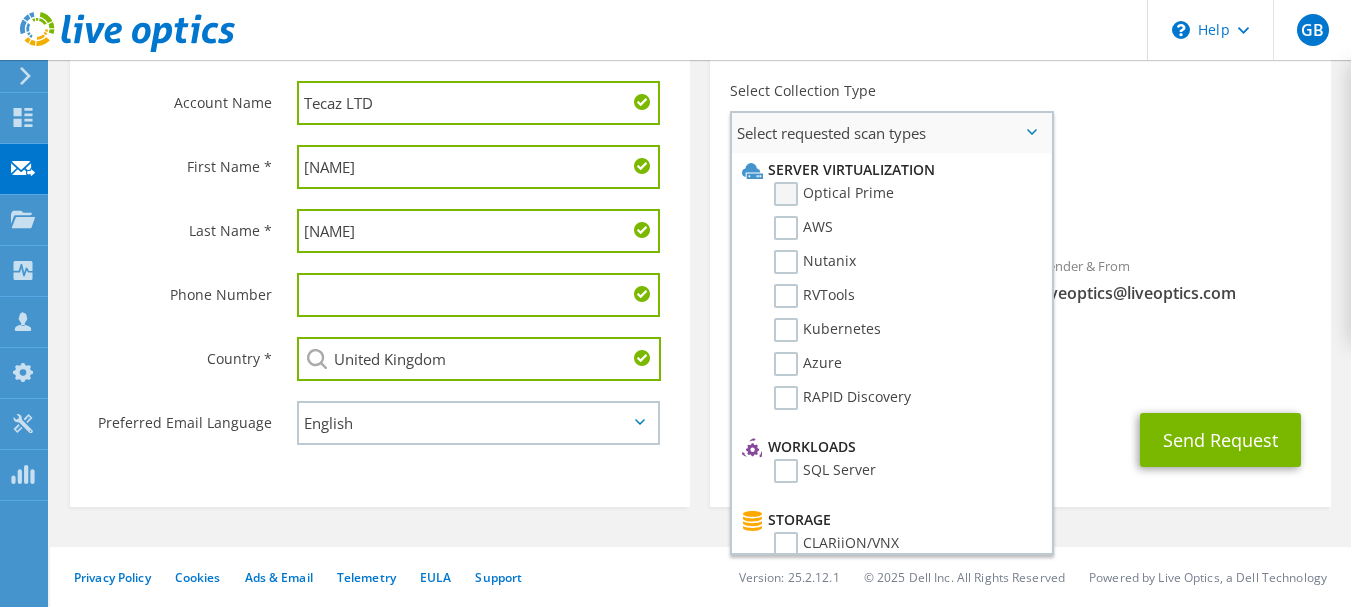 click on "Optical Prime" at bounding box center (834, 194) 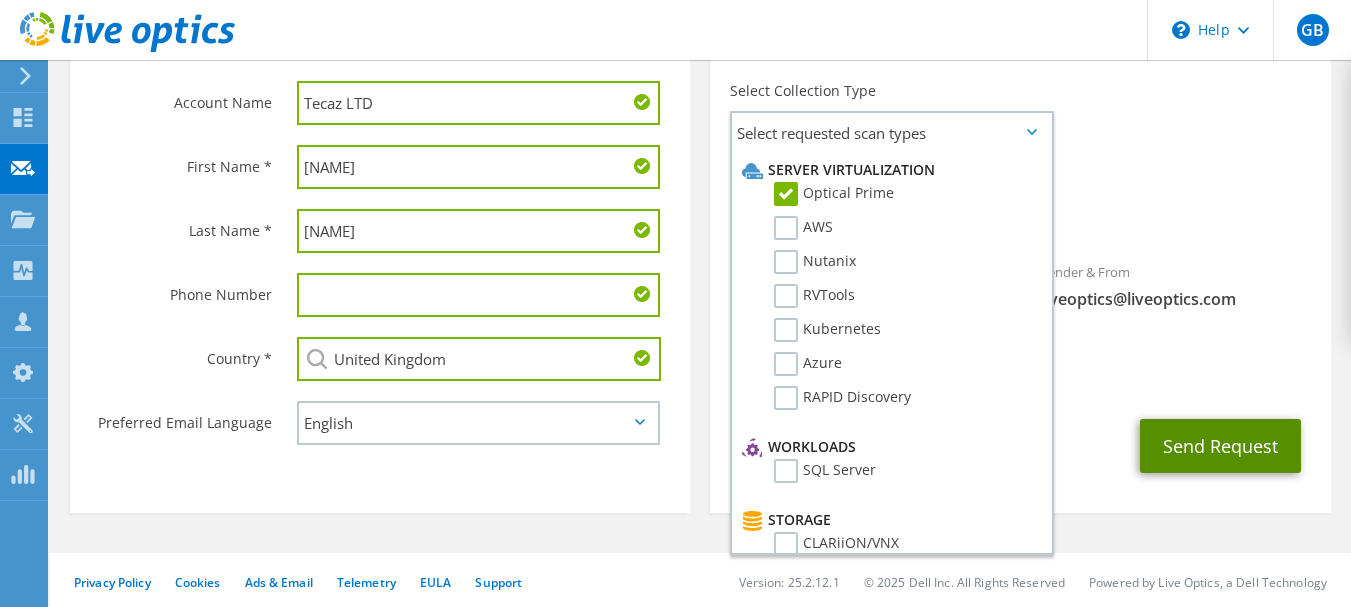 click on "Send Request" at bounding box center [1220, 446] 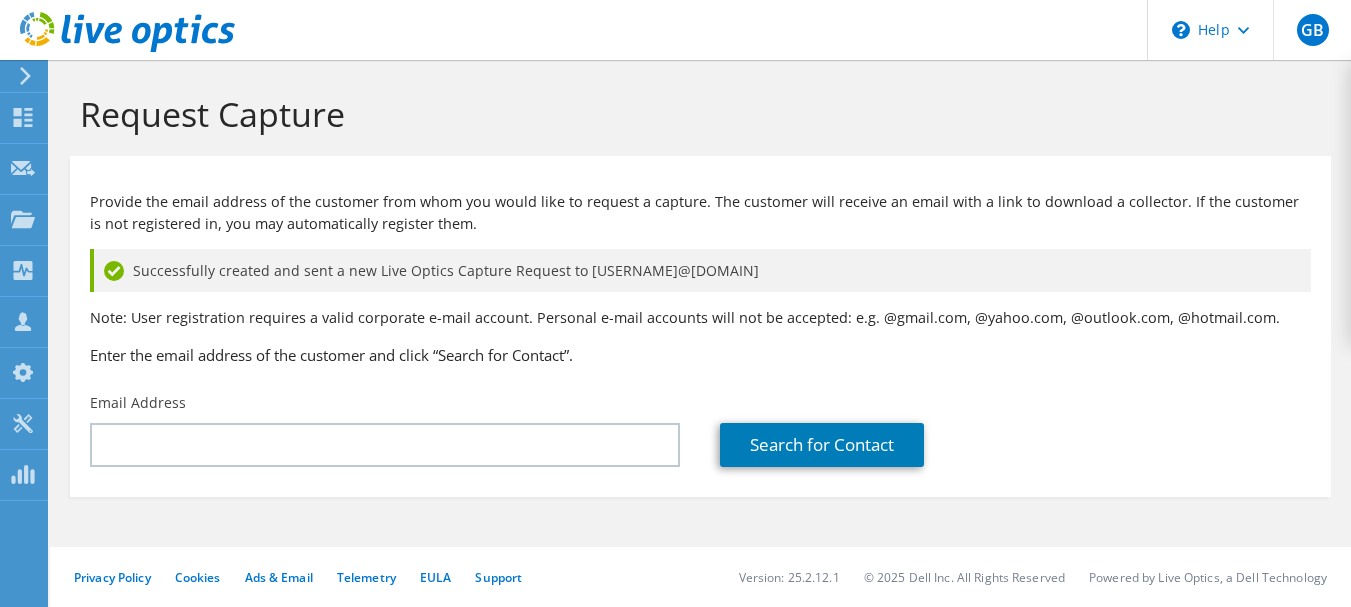 scroll, scrollTop: 0, scrollLeft: 0, axis: both 